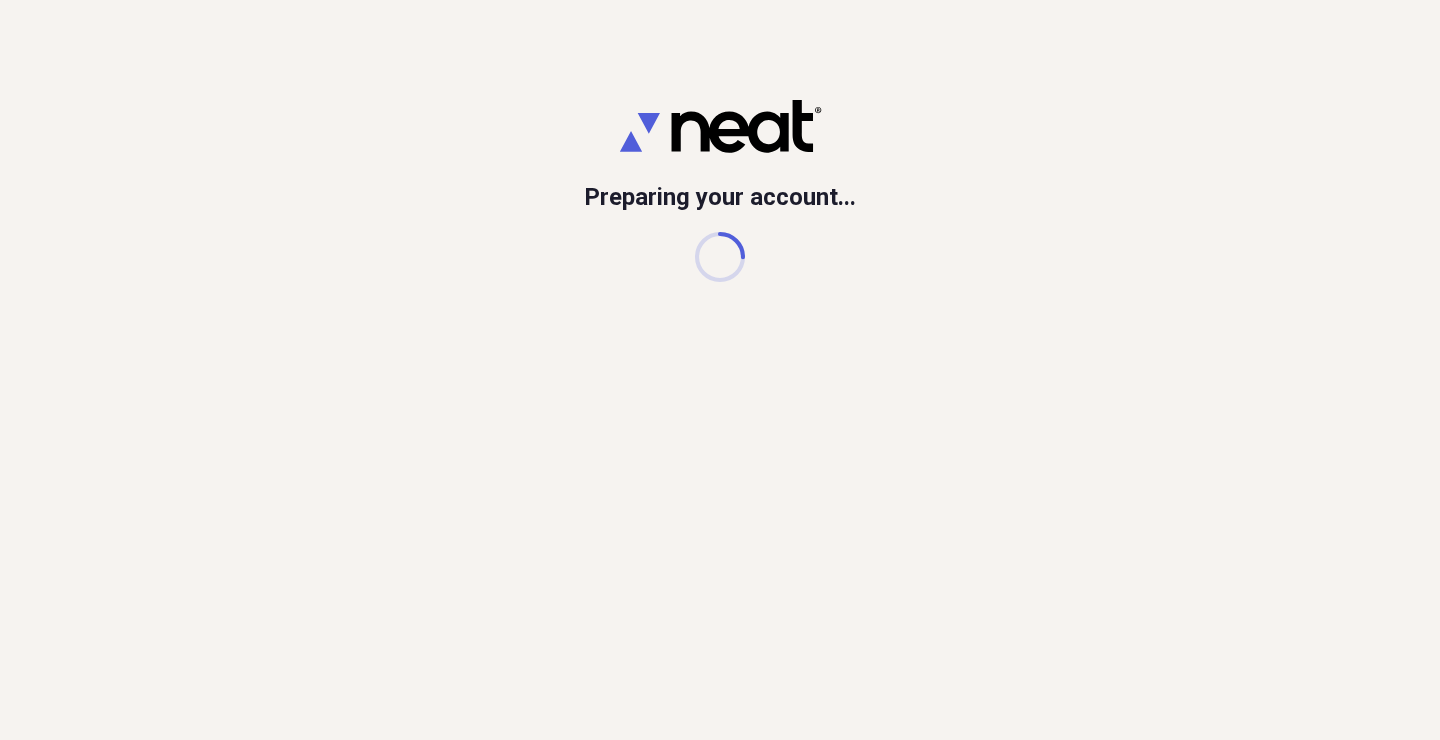 scroll, scrollTop: 0, scrollLeft: 0, axis: both 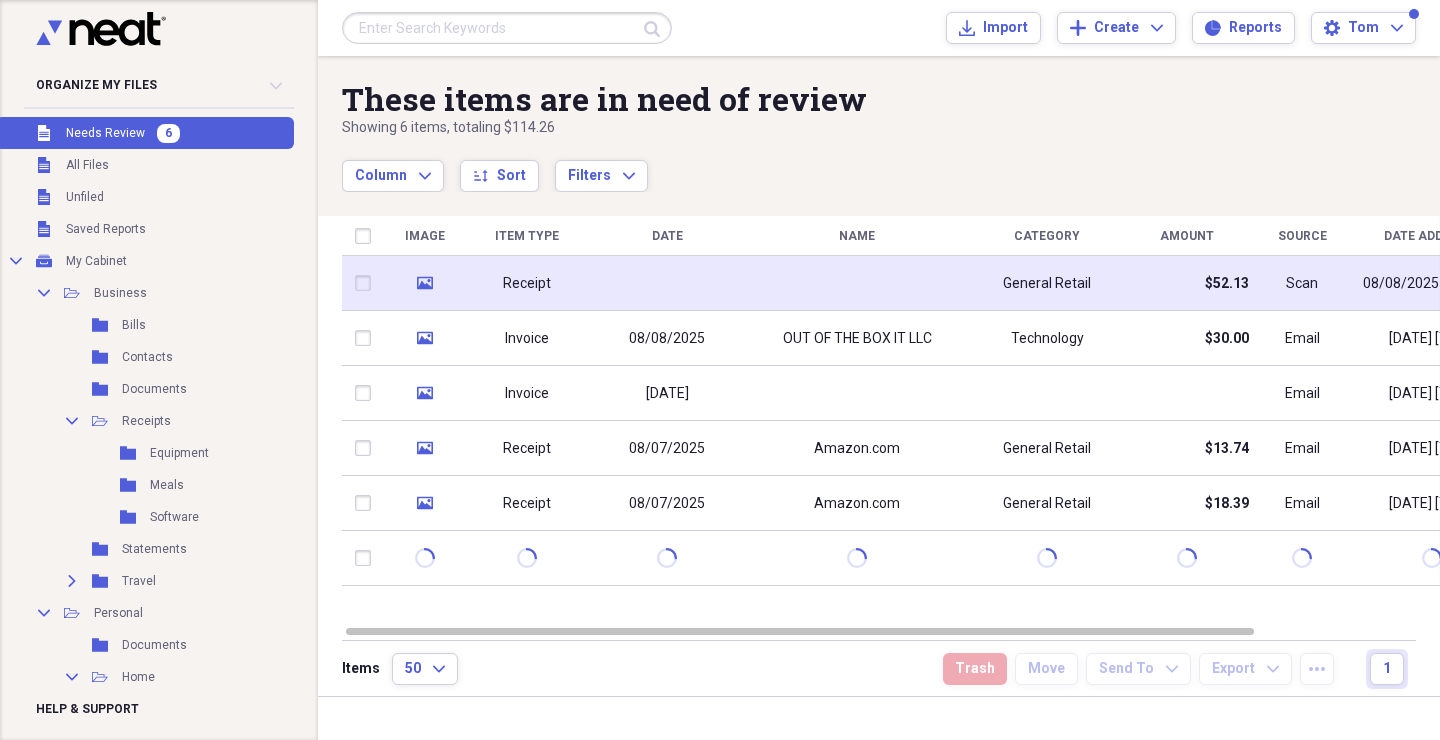 click at bounding box center [857, 283] 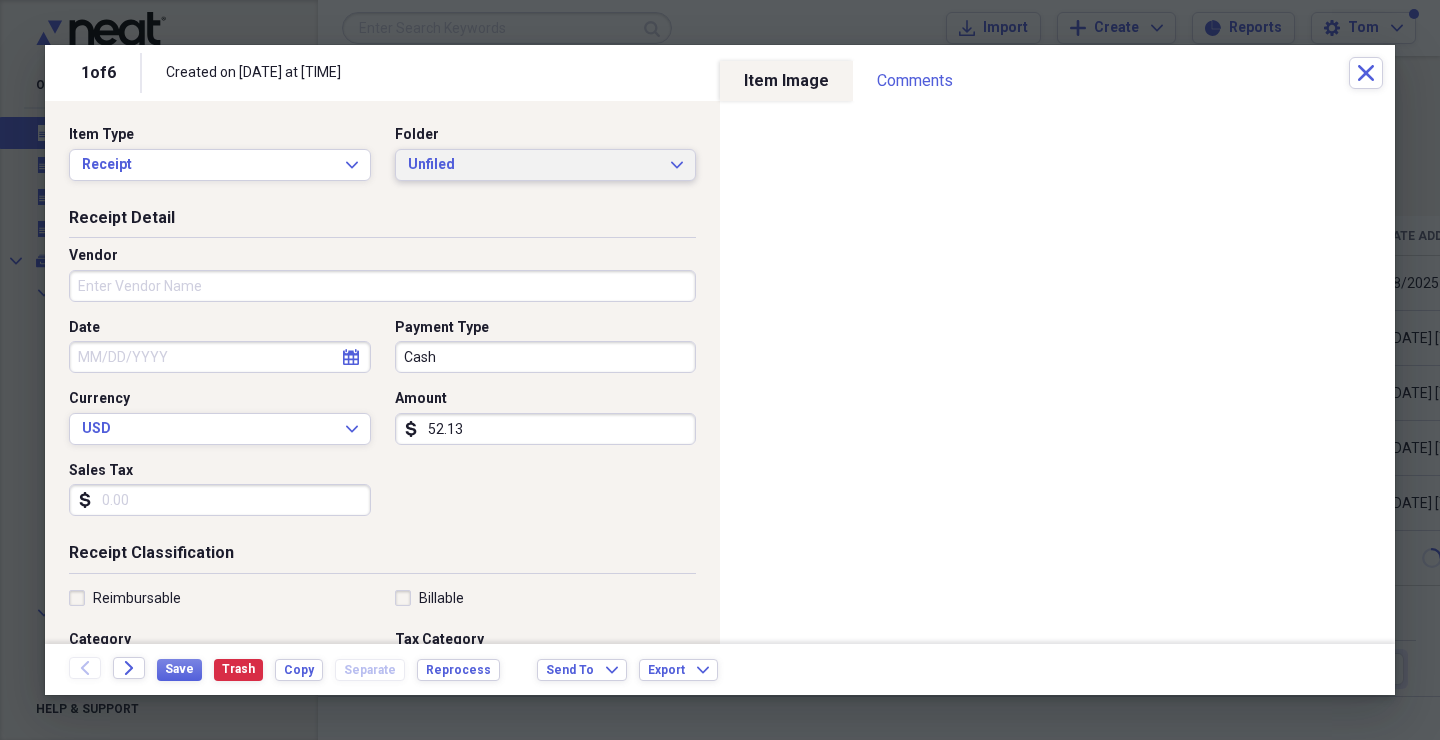 click on "Unfiled" at bounding box center (534, 165) 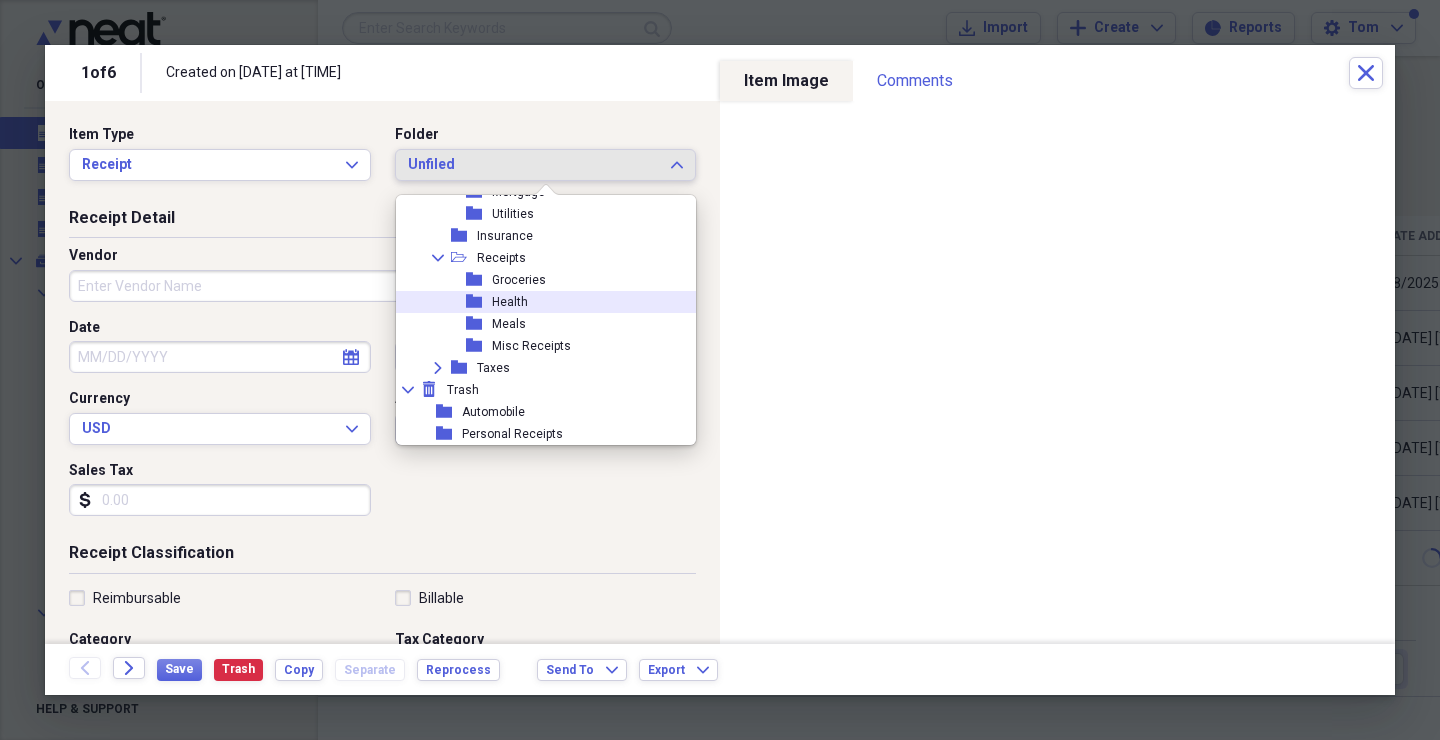 scroll, scrollTop: 403, scrollLeft: 0, axis: vertical 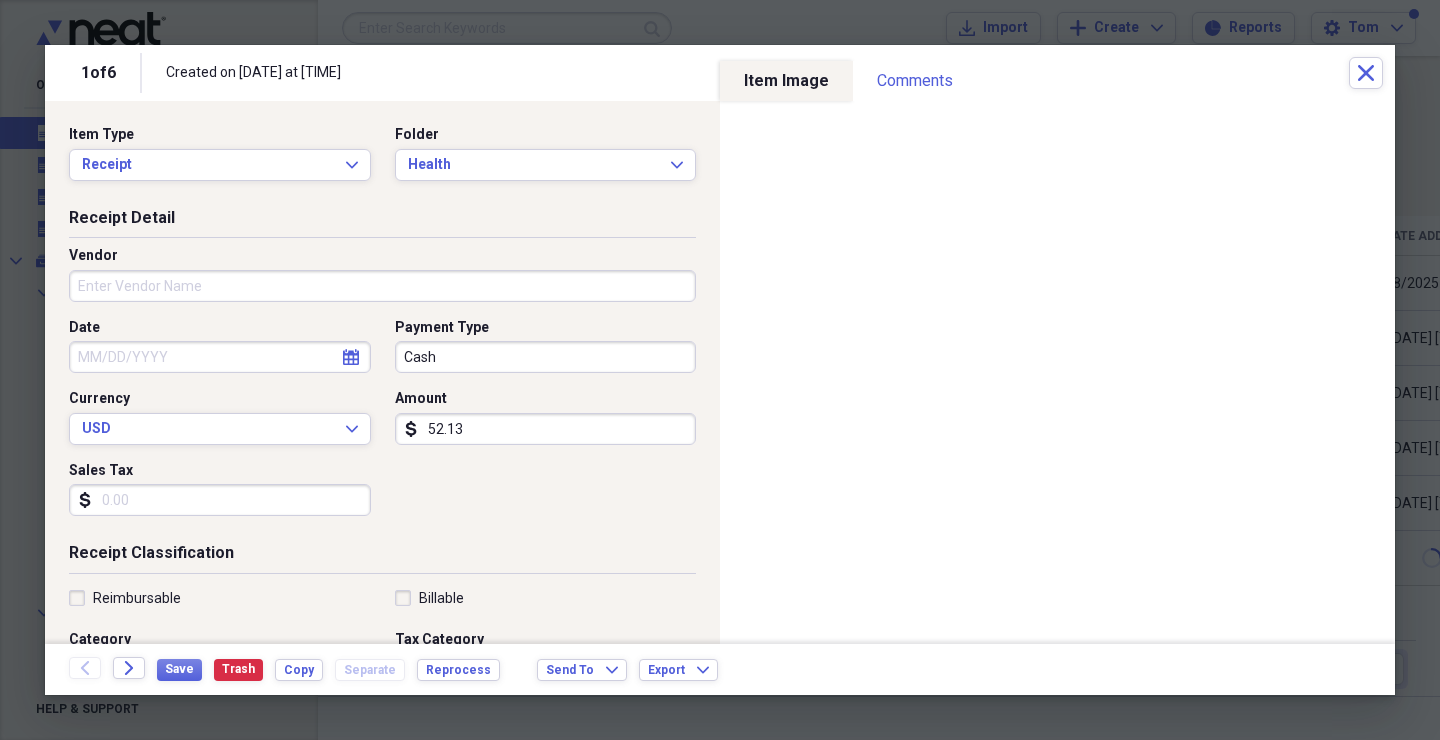 click on "52.13" at bounding box center [546, 429] 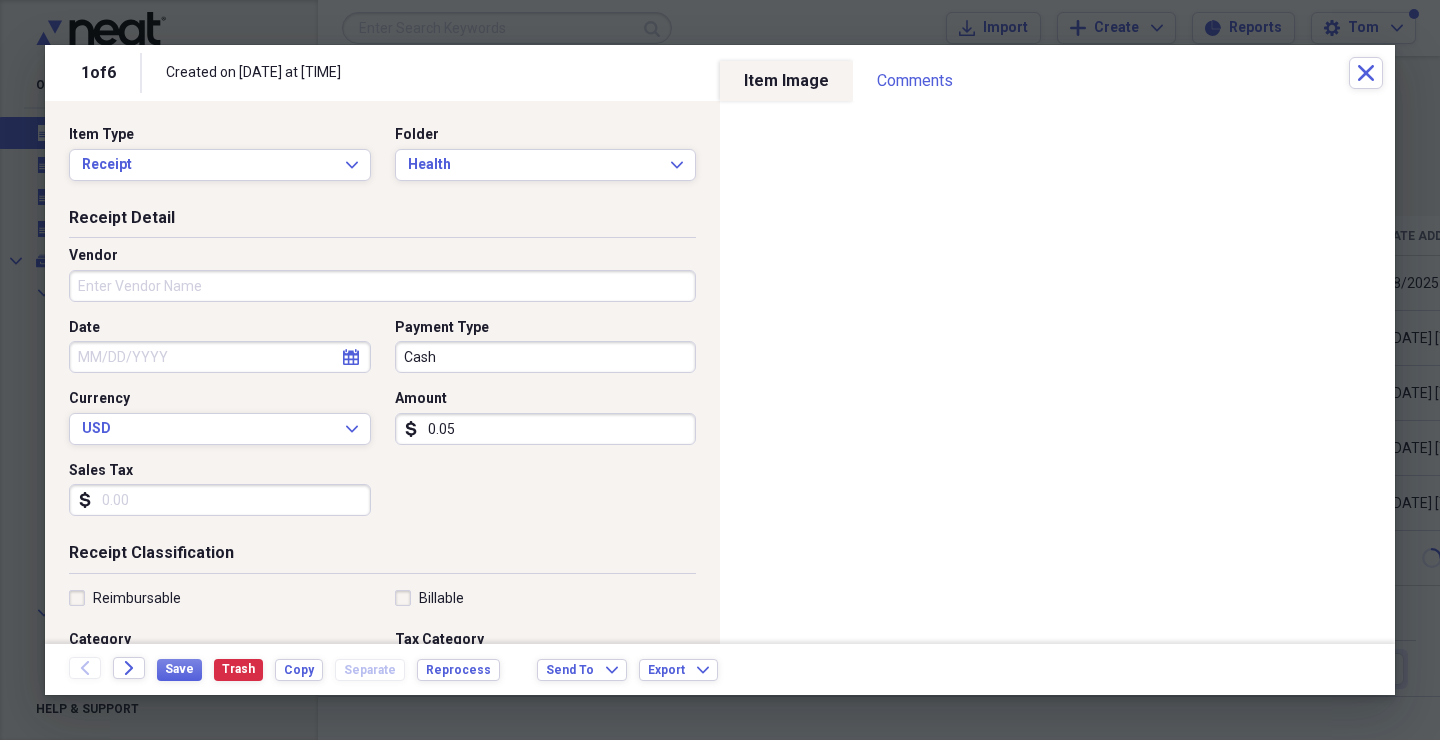 type on "0.05" 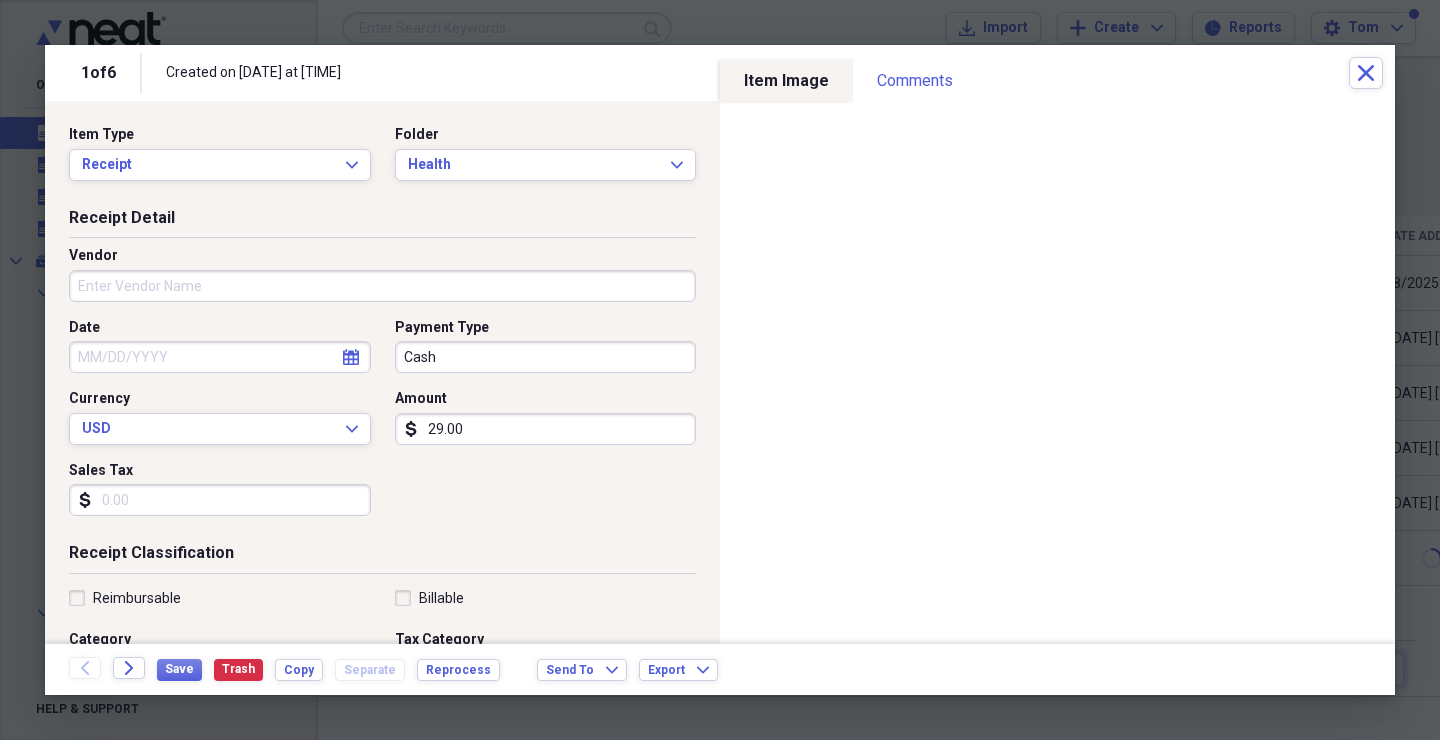 type on "290.00" 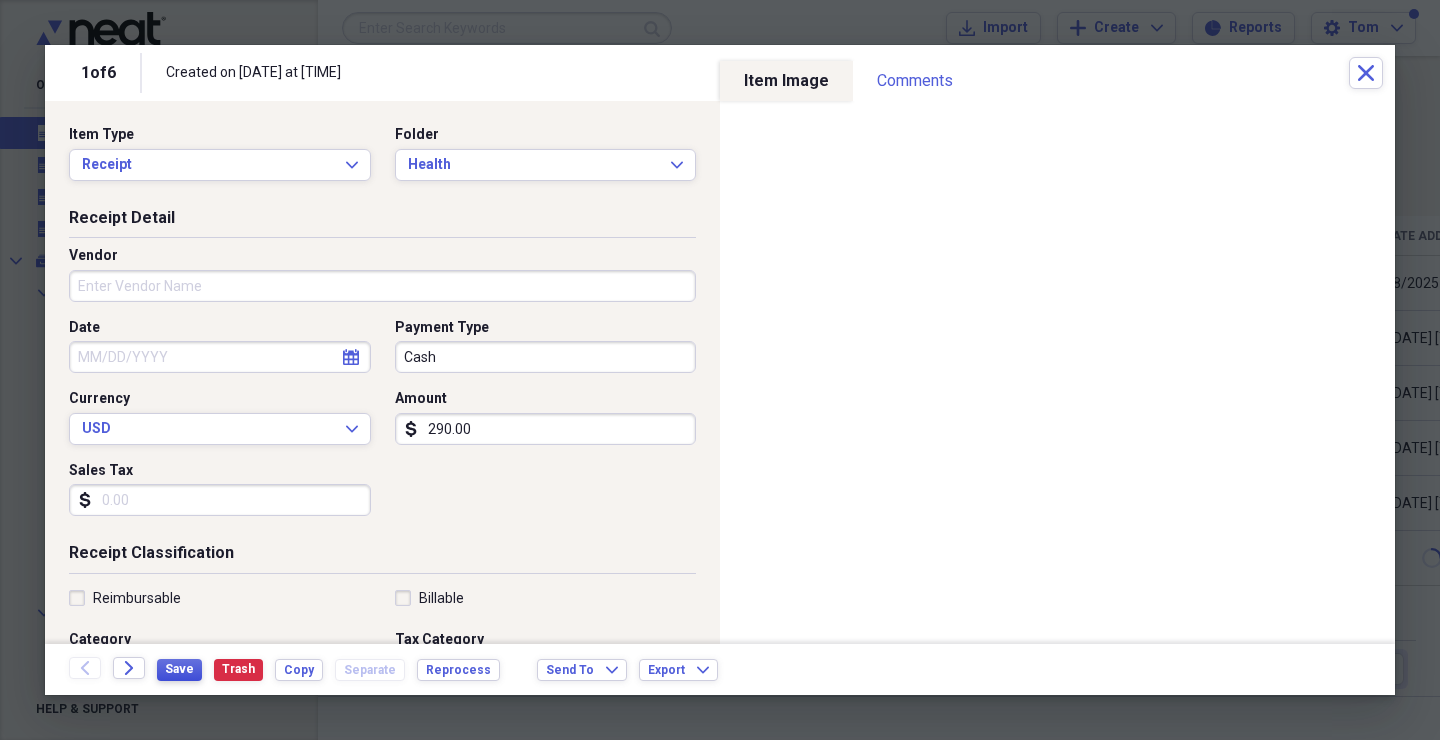 click on "Save" at bounding box center (179, 669) 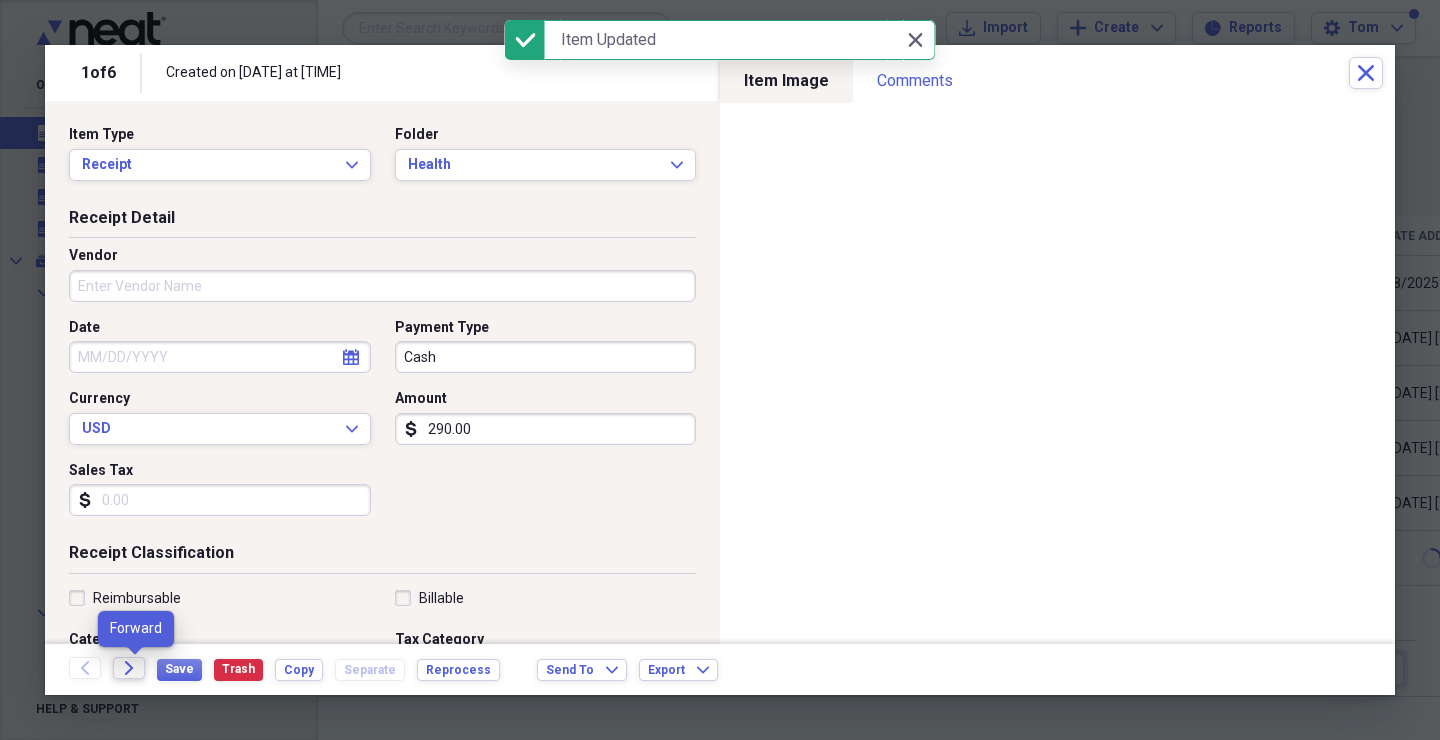 click on "Forward" 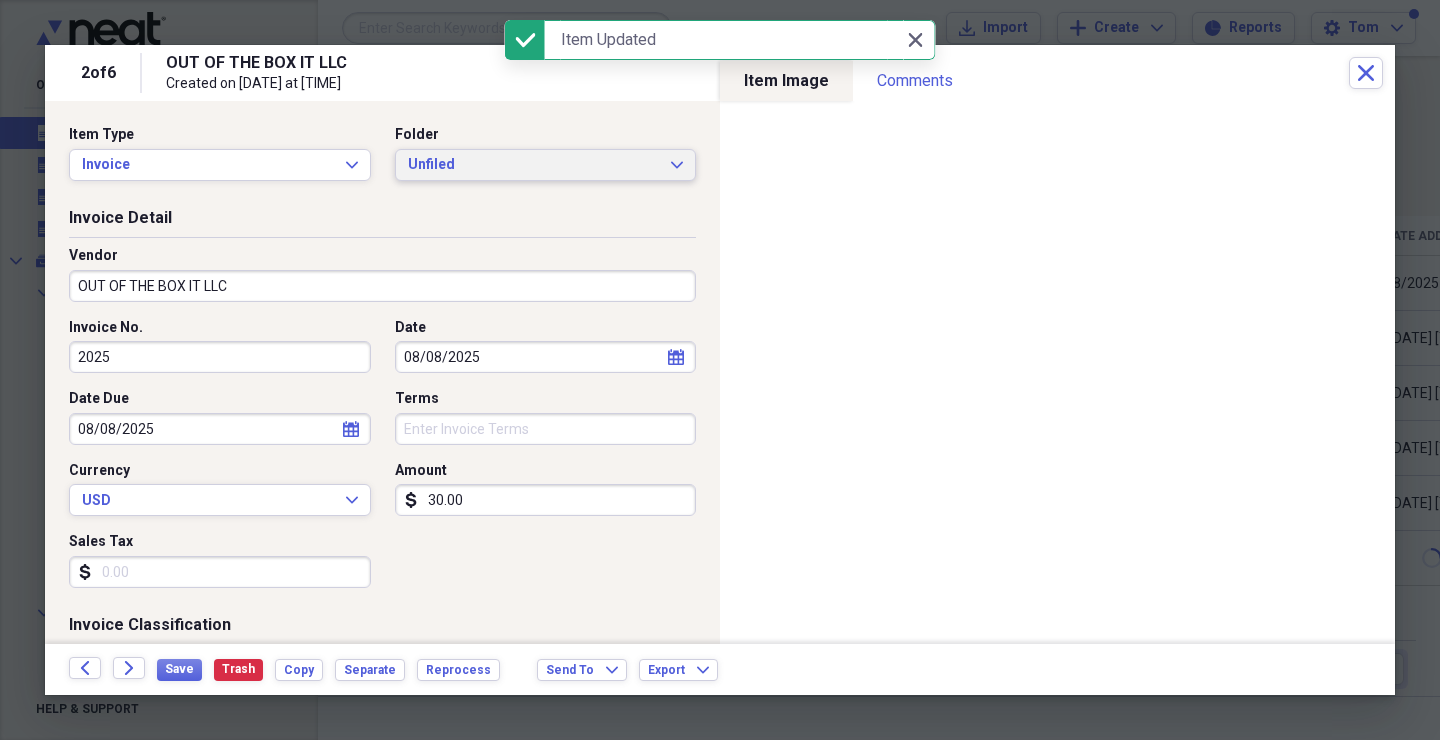 drag, startPoint x: 663, startPoint y: 168, endPoint x: 655, endPoint y: 179, distance: 13.601471 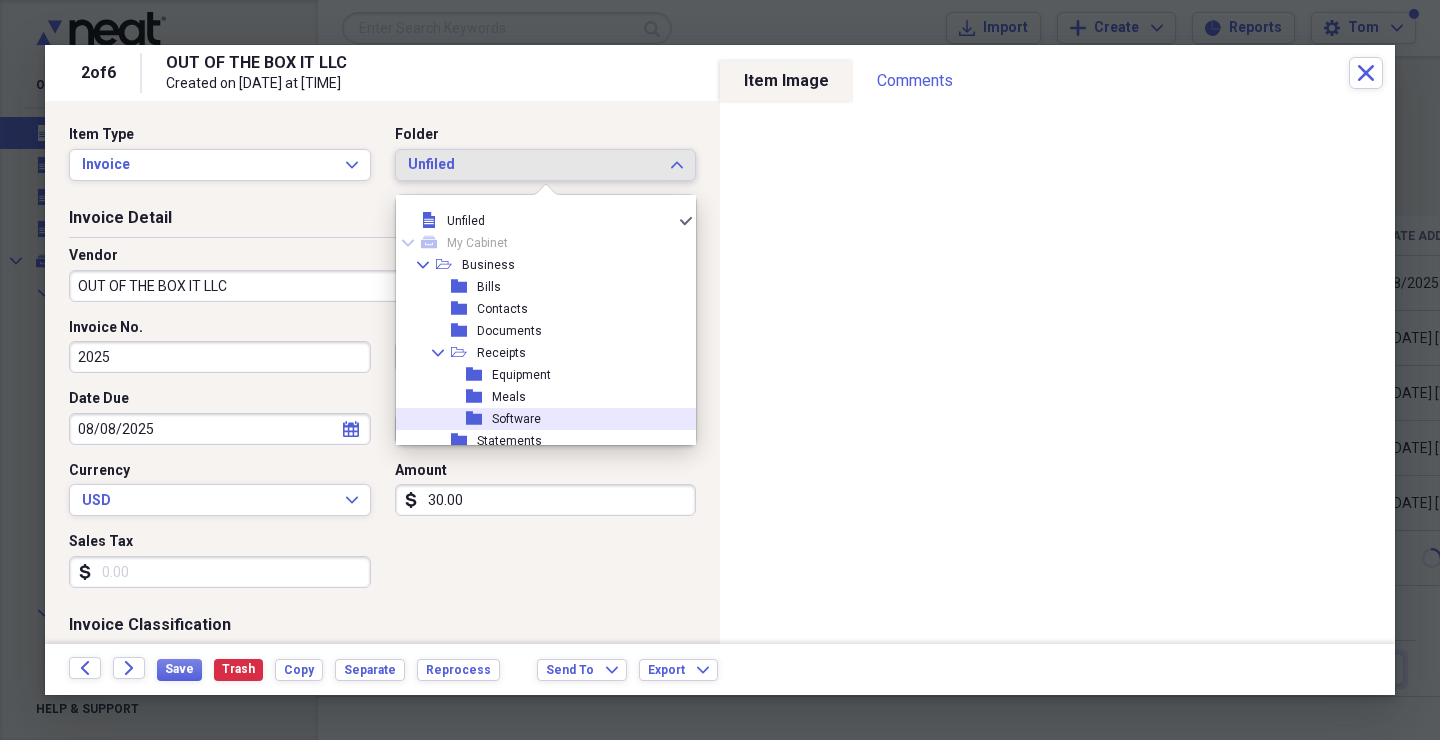 click on "Software" at bounding box center (516, 419) 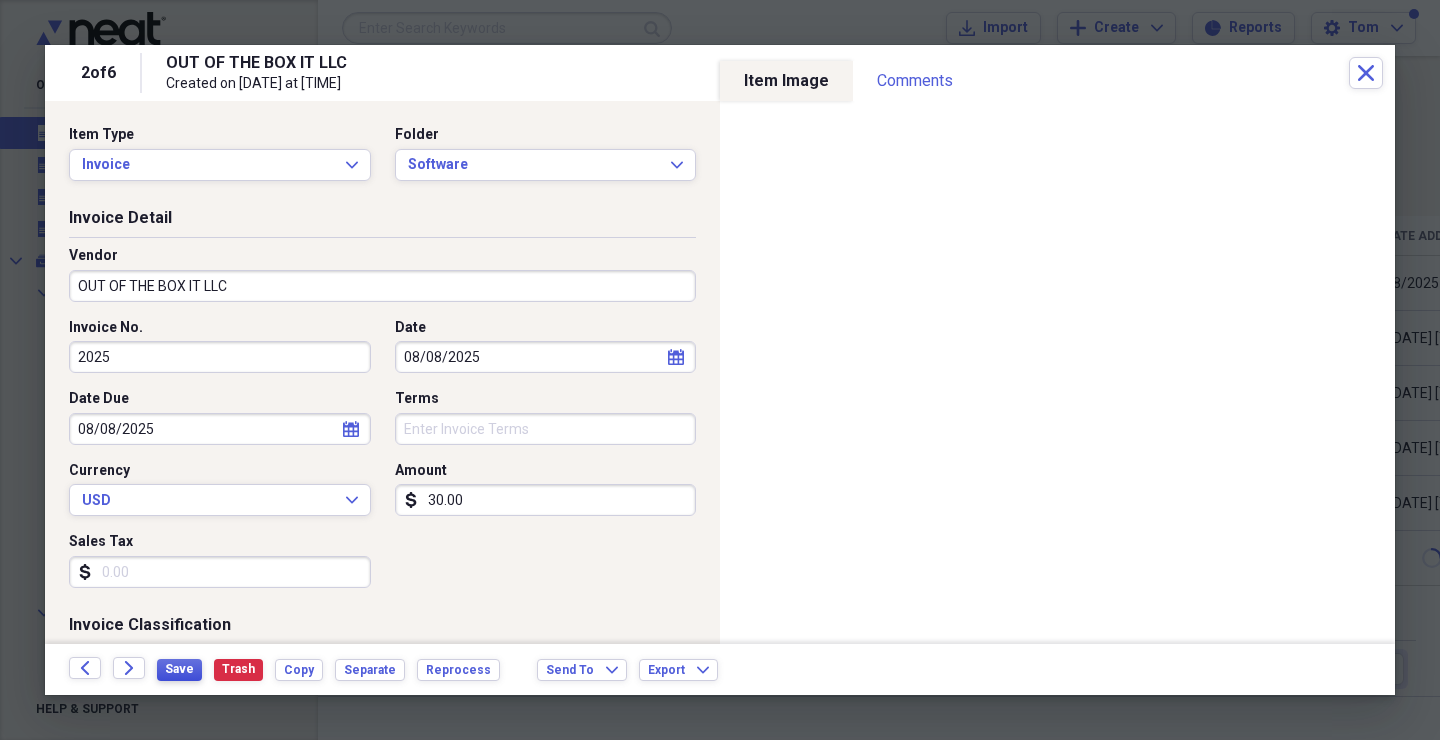 click on "Save" at bounding box center [179, 669] 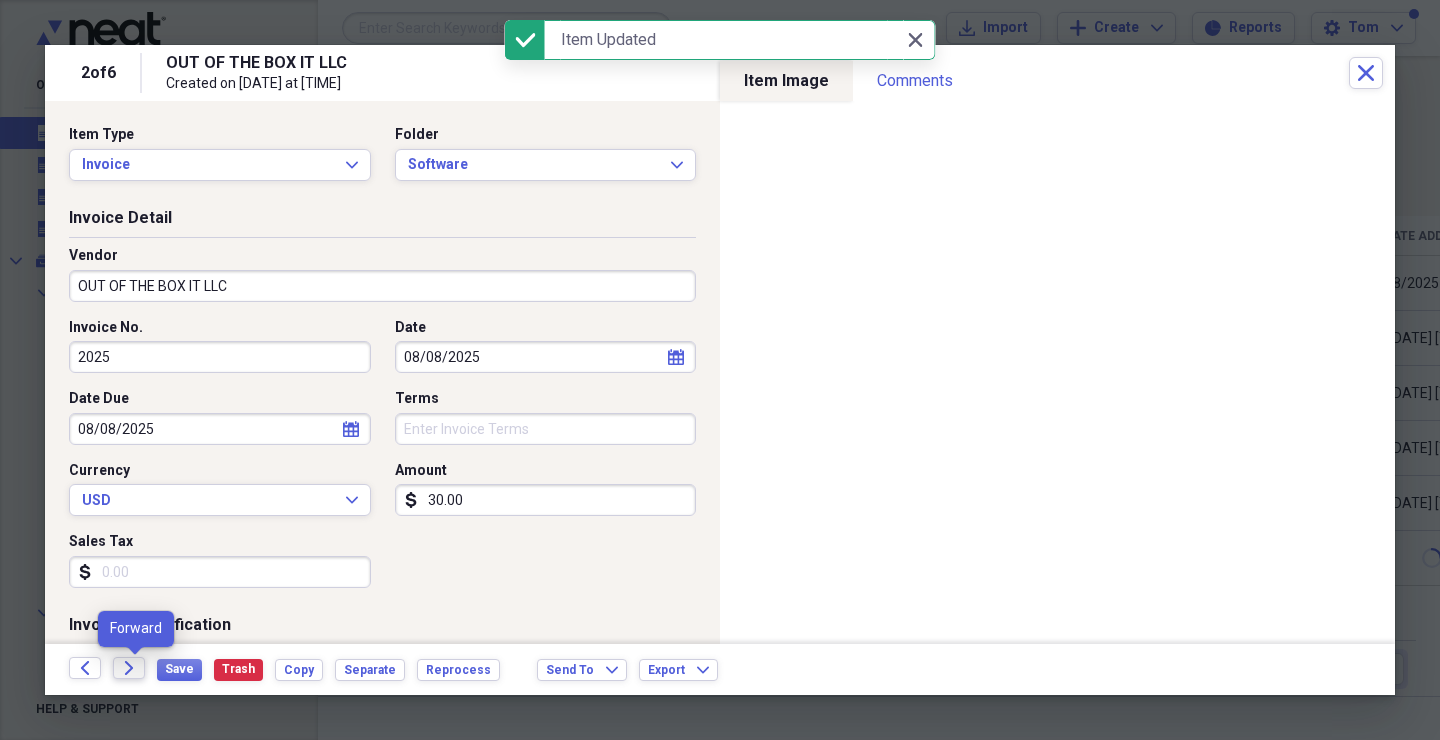 click 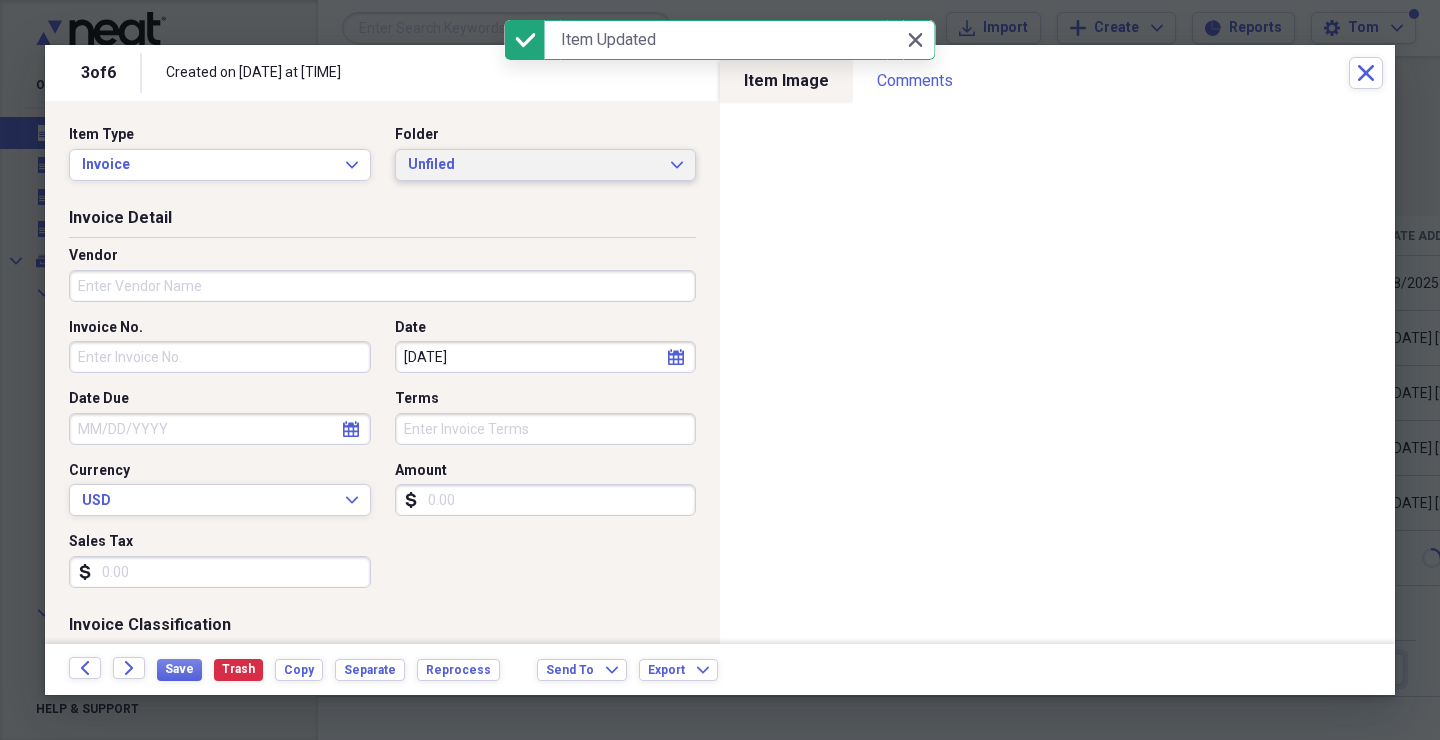 click on "Unfiled" at bounding box center [534, 165] 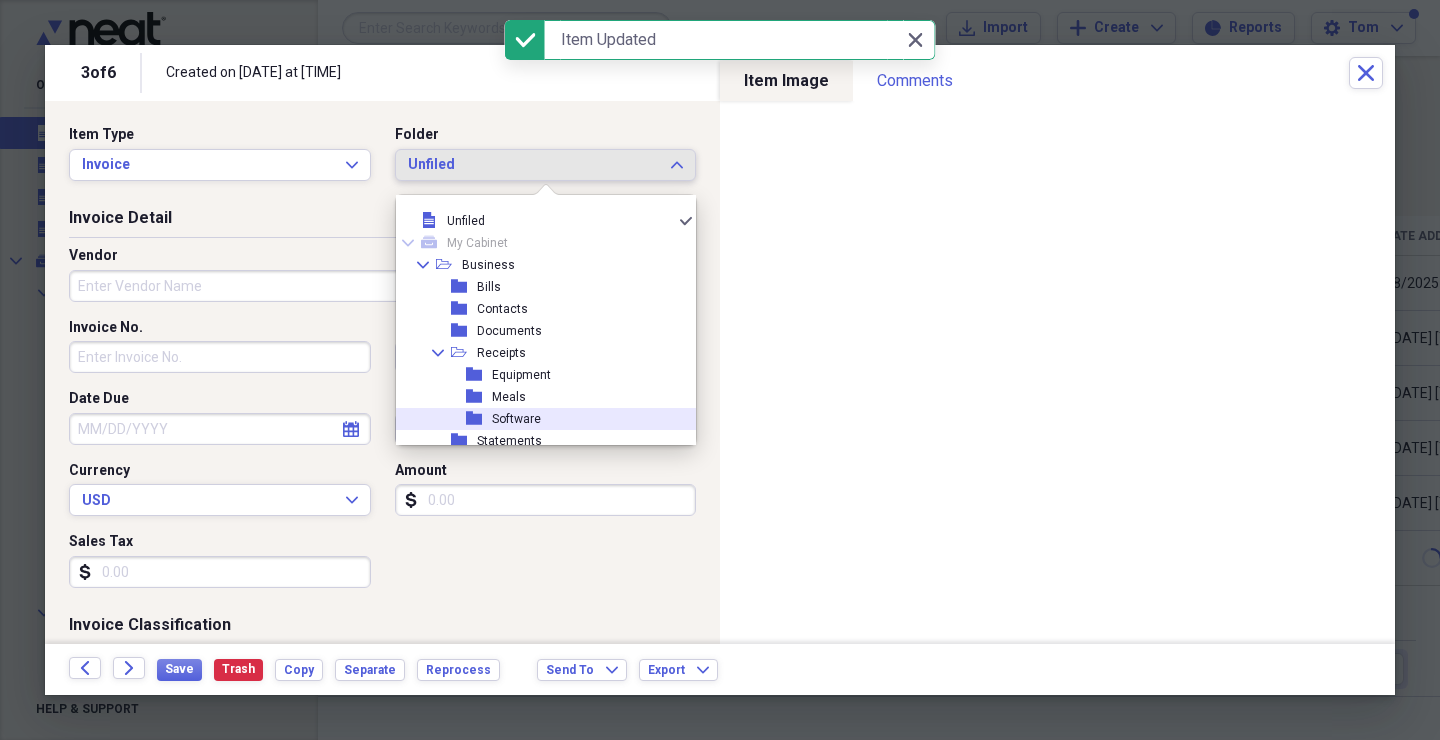 click on "Software" at bounding box center [516, 419] 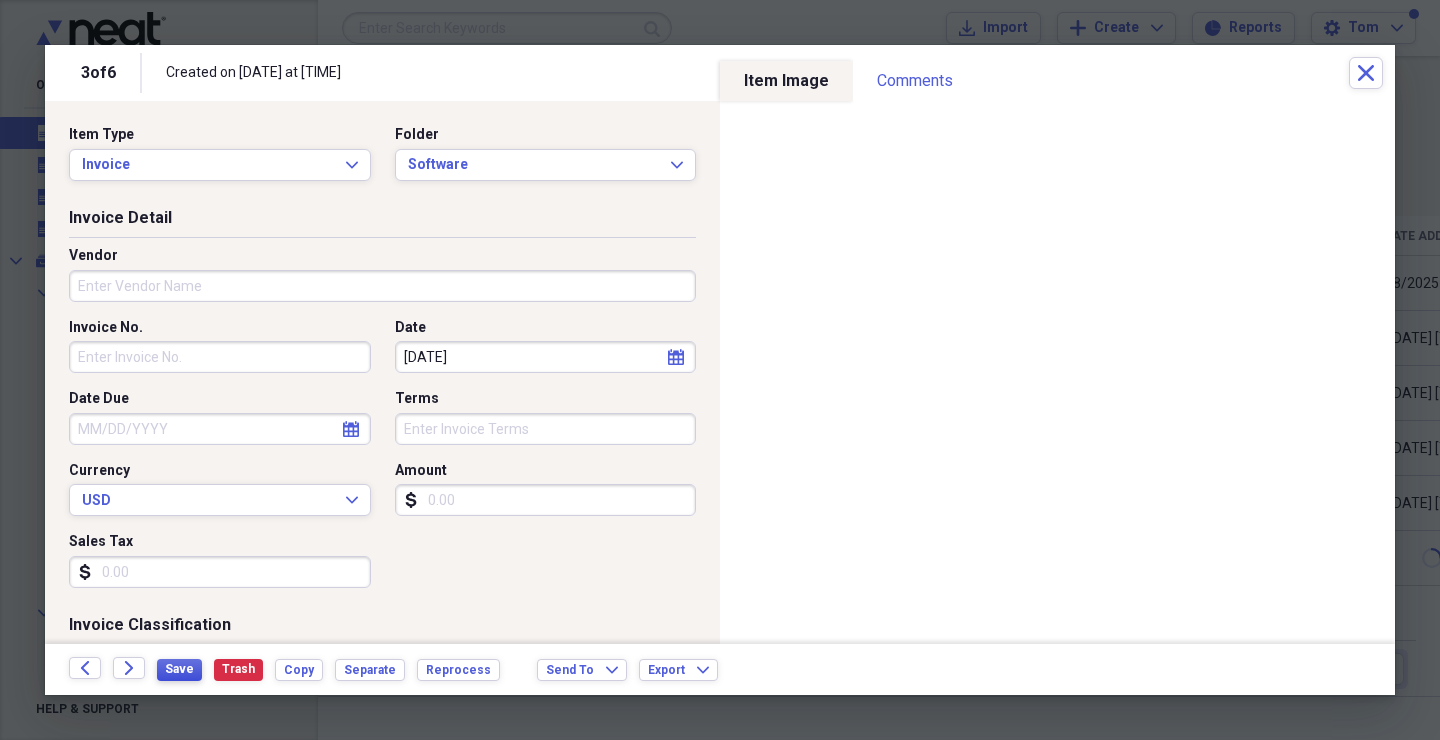 click on "Save" at bounding box center [179, 669] 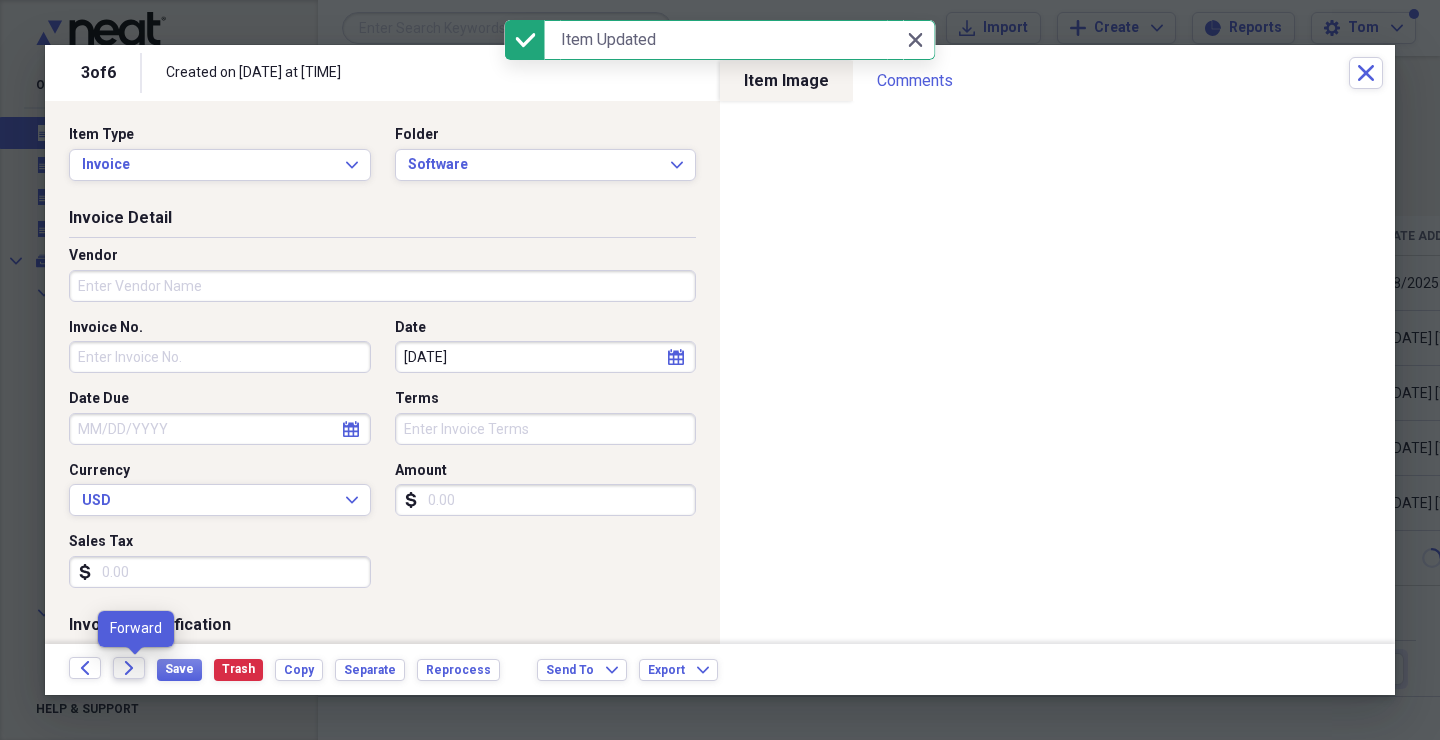 click on "Forward" 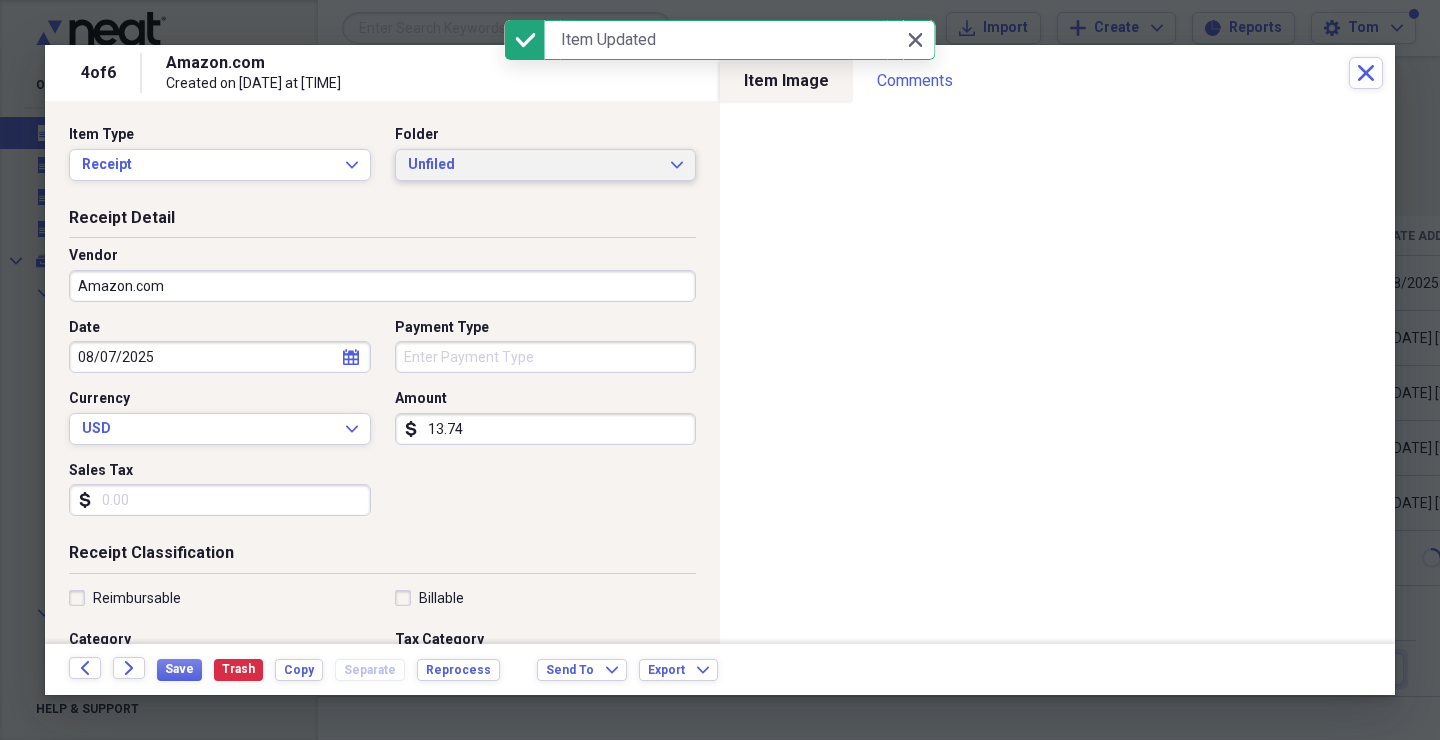 click on "Unfiled" at bounding box center (534, 165) 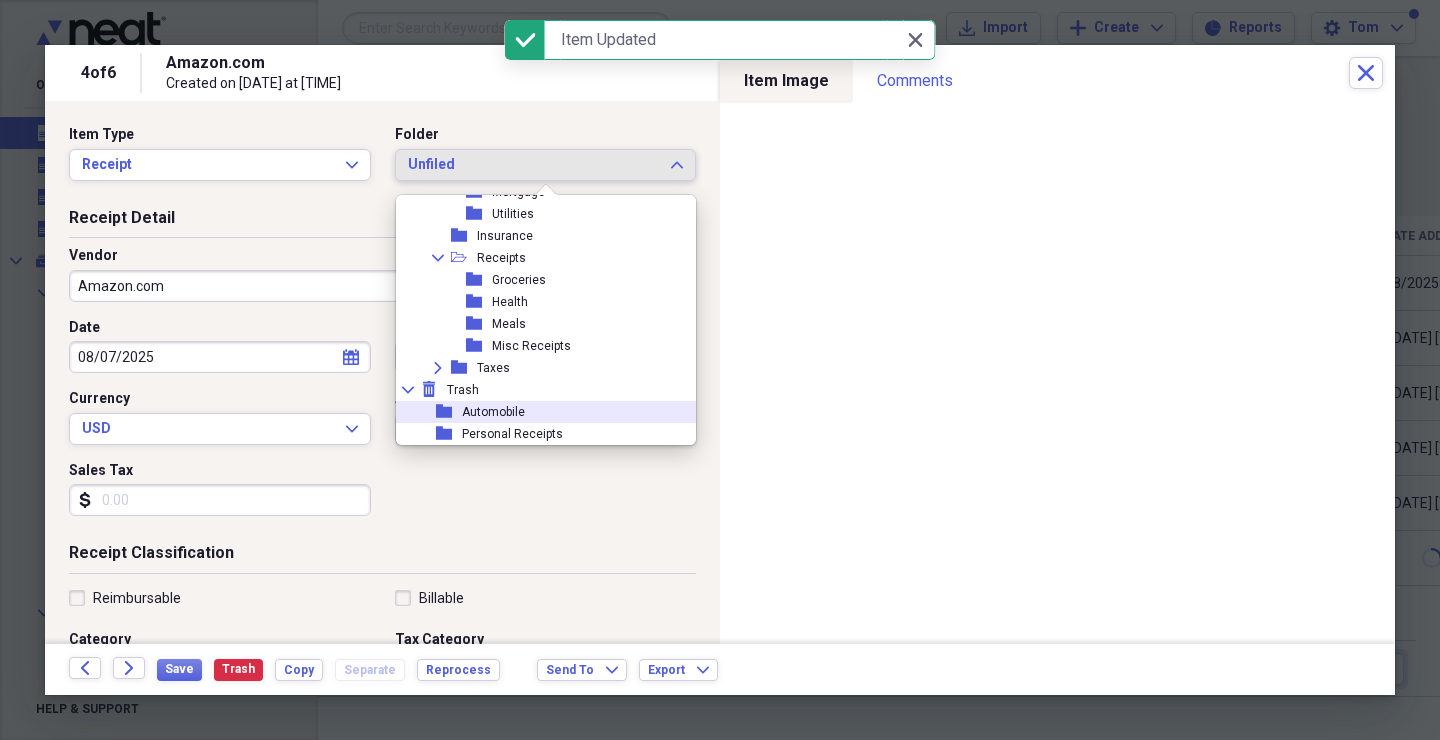 scroll, scrollTop: 403, scrollLeft: 0, axis: vertical 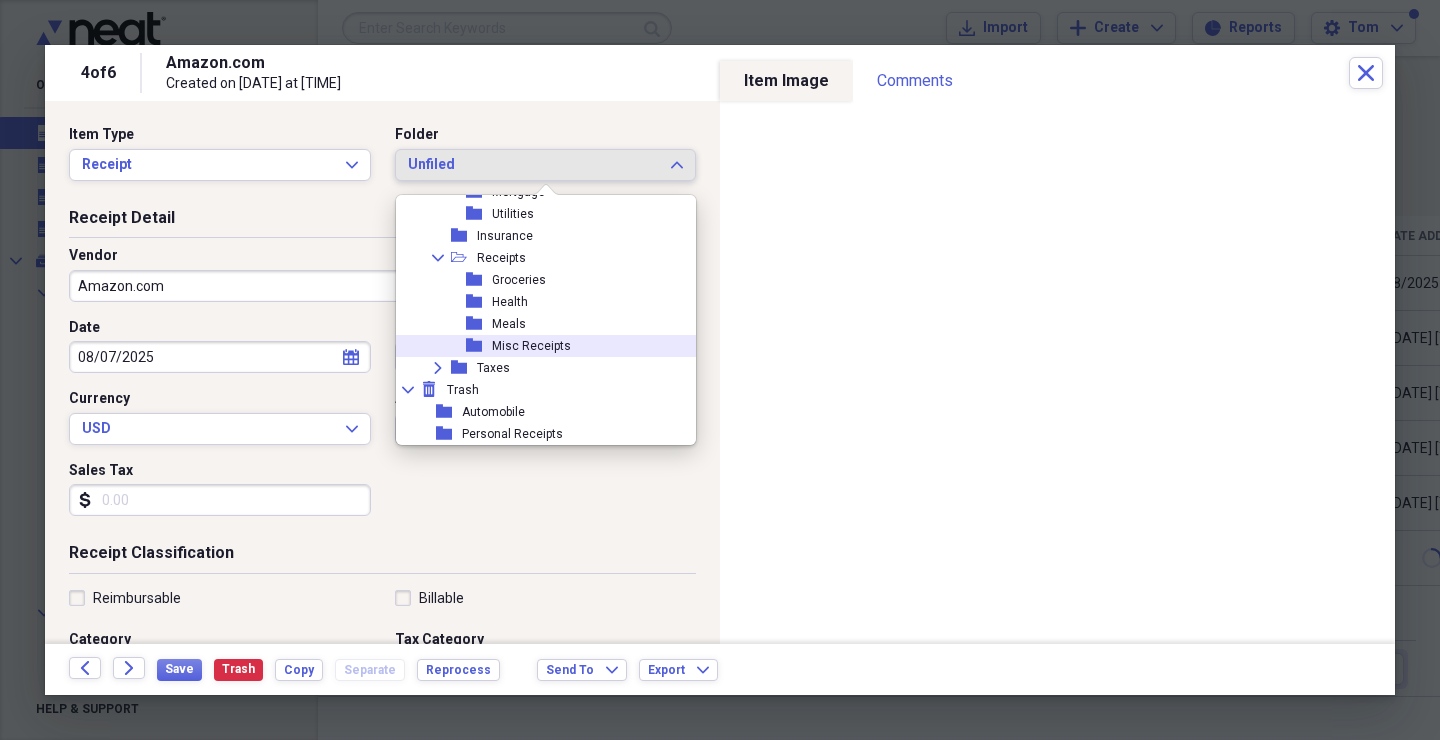 click on "Misc Receipts" at bounding box center [531, 346] 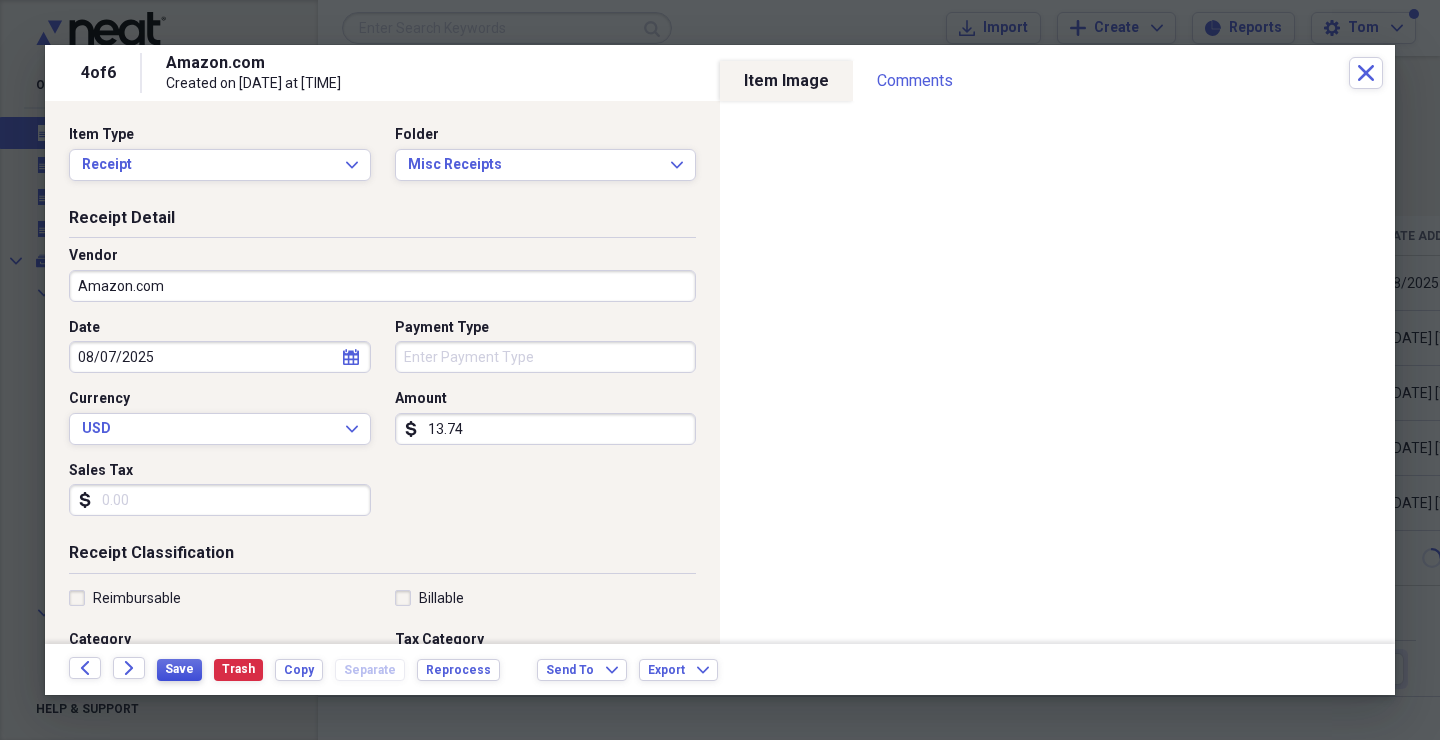 click on "Save" at bounding box center [179, 669] 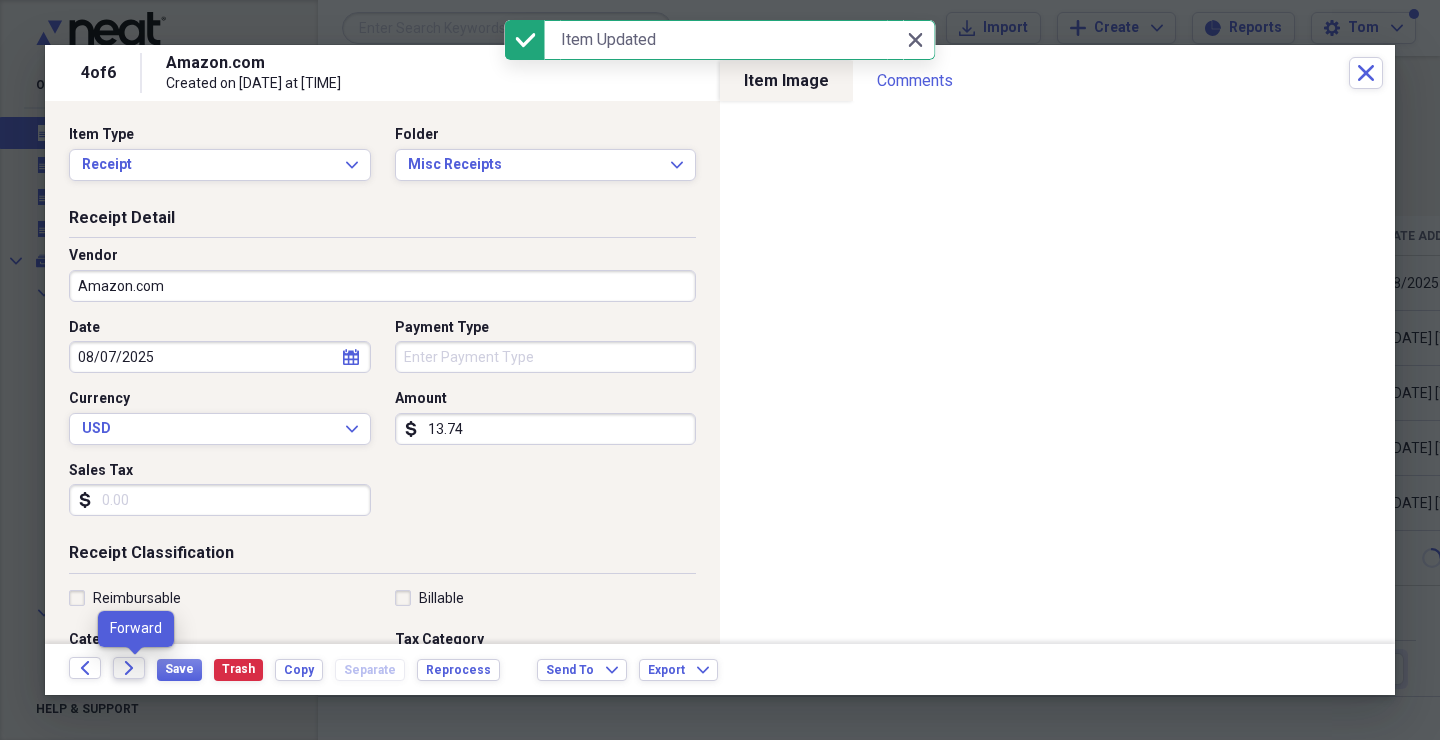 click on "Forward" 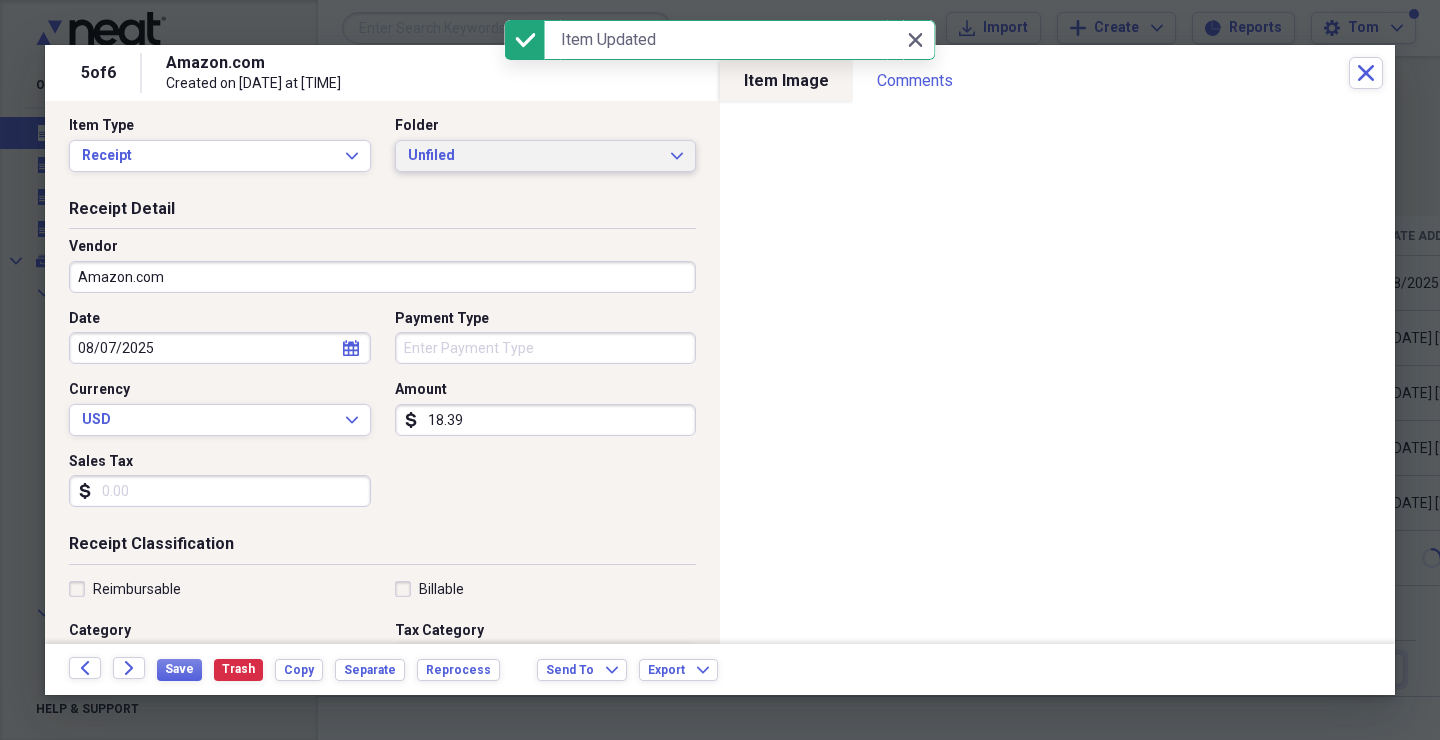 click on "Unfiled Expand" at bounding box center (546, 156) 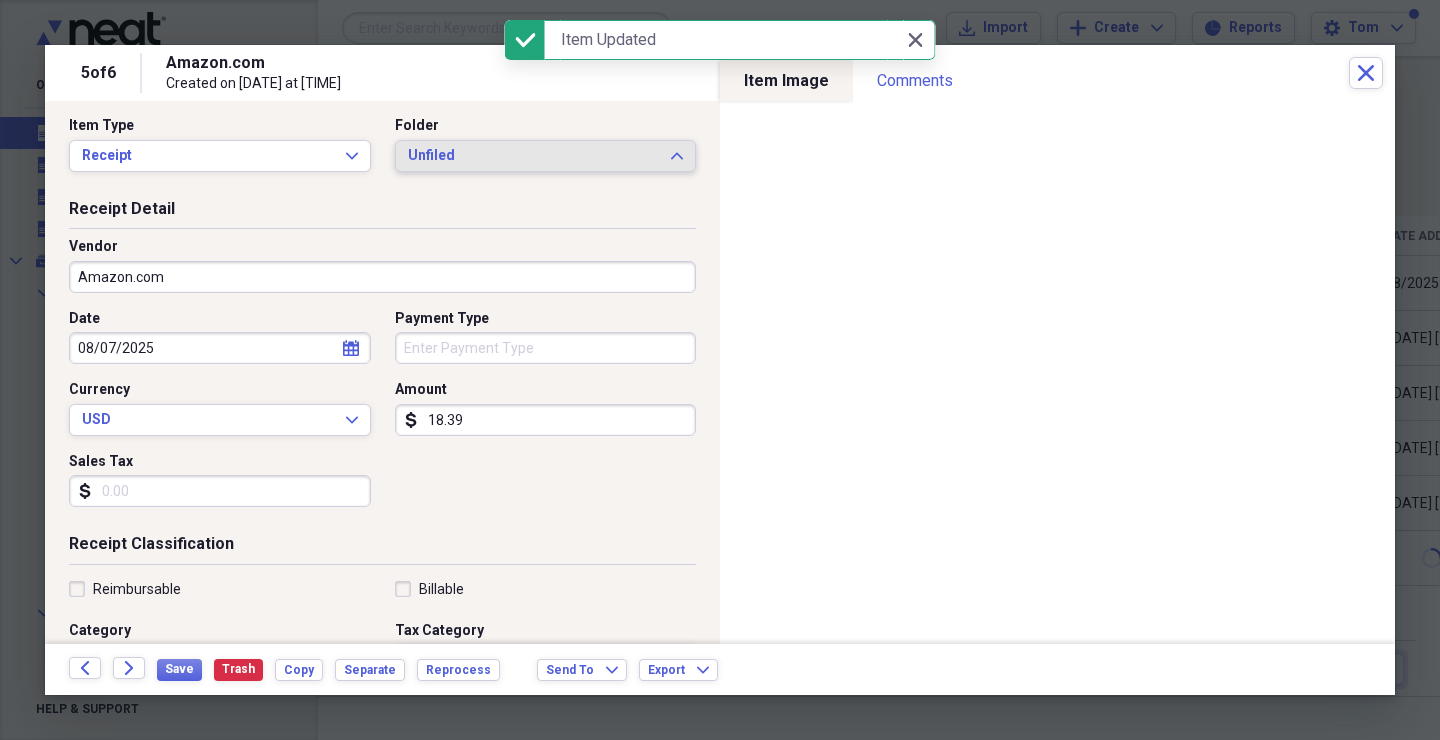 scroll, scrollTop: 17, scrollLeft: 0, axis: vertical 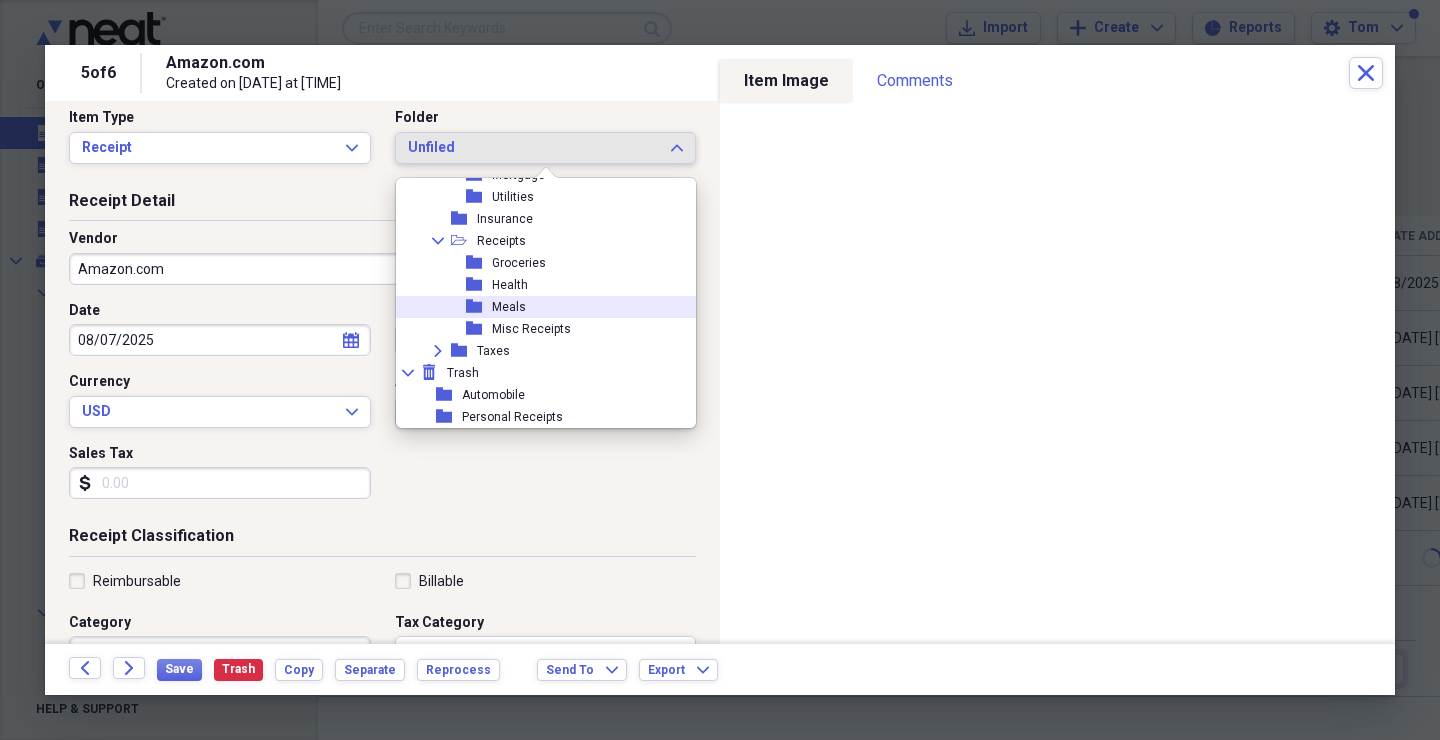 click on "Meals" at bounding box center (509, 307) 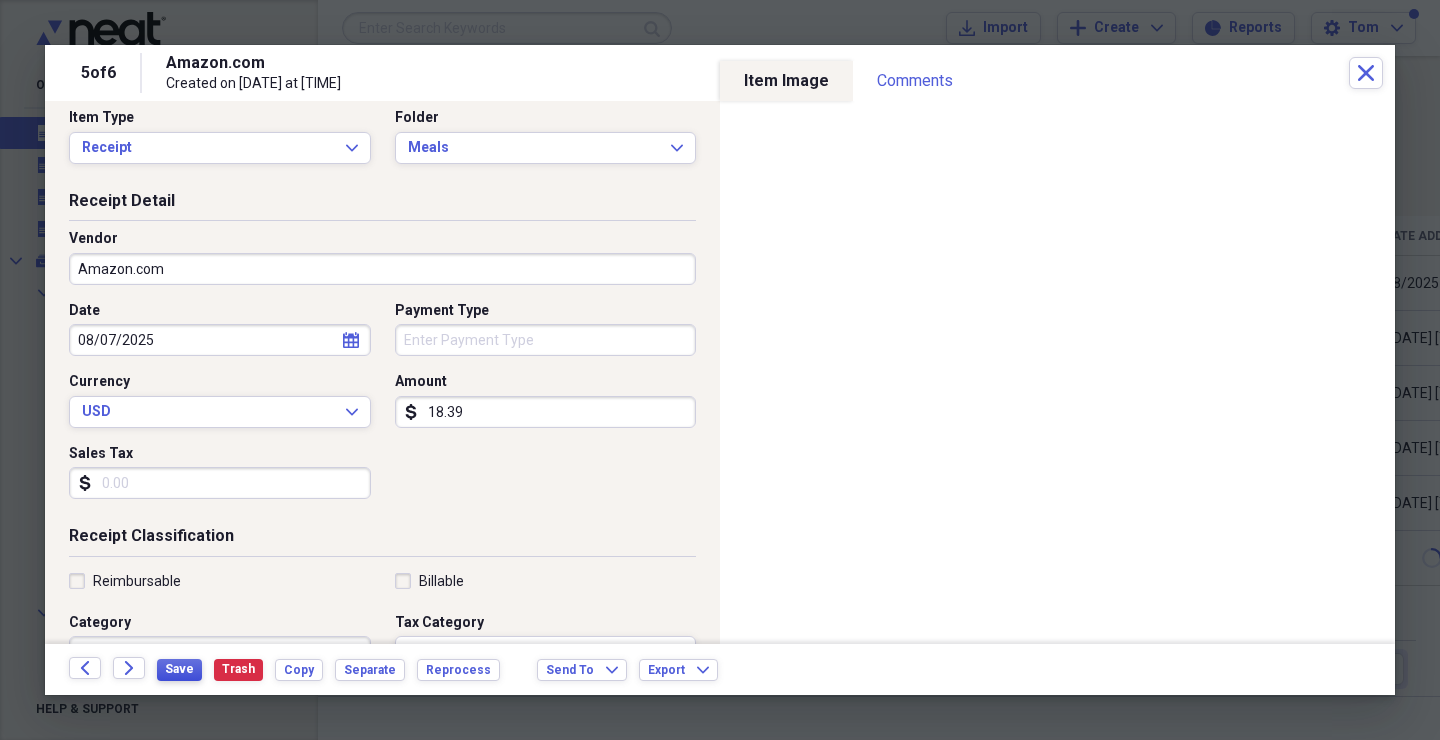 click on "Save" at bounding box center [179, 669] 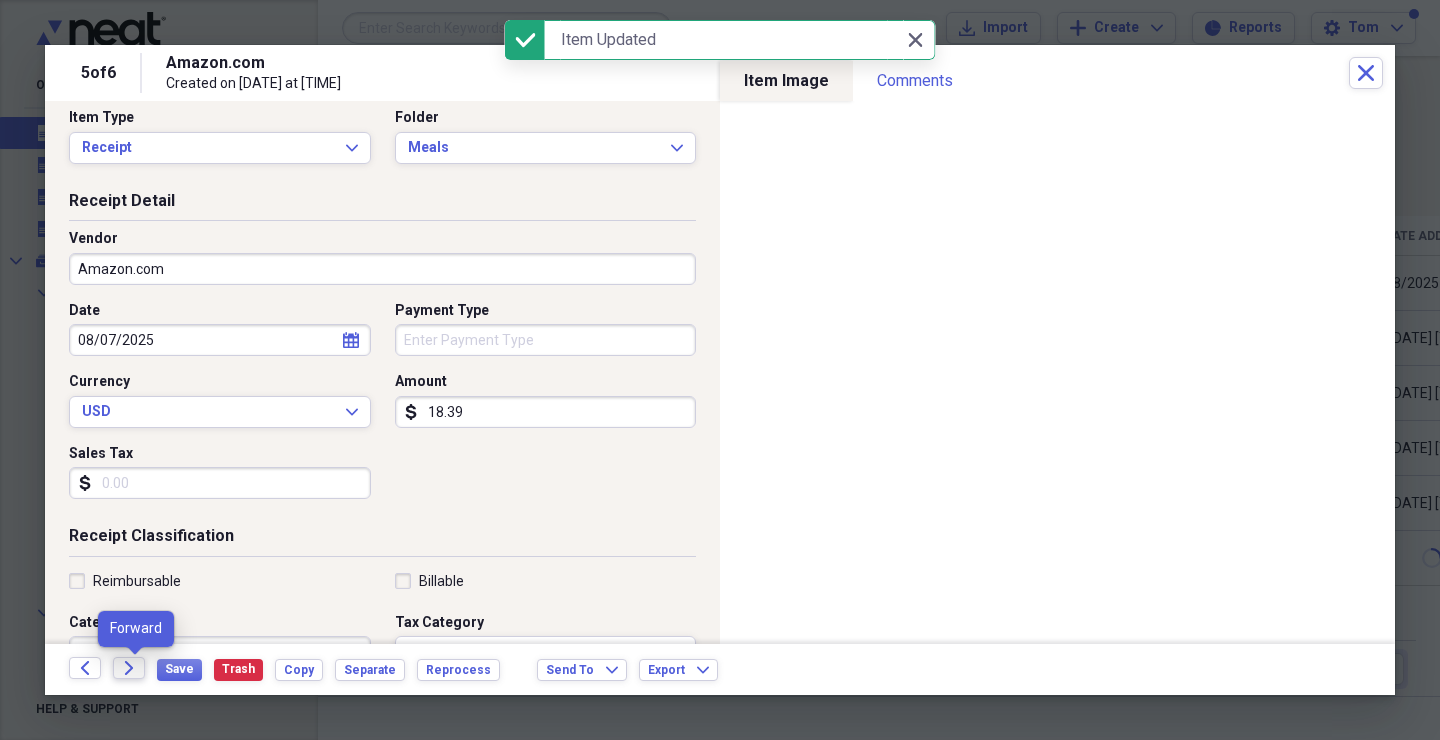 click on "Forward" 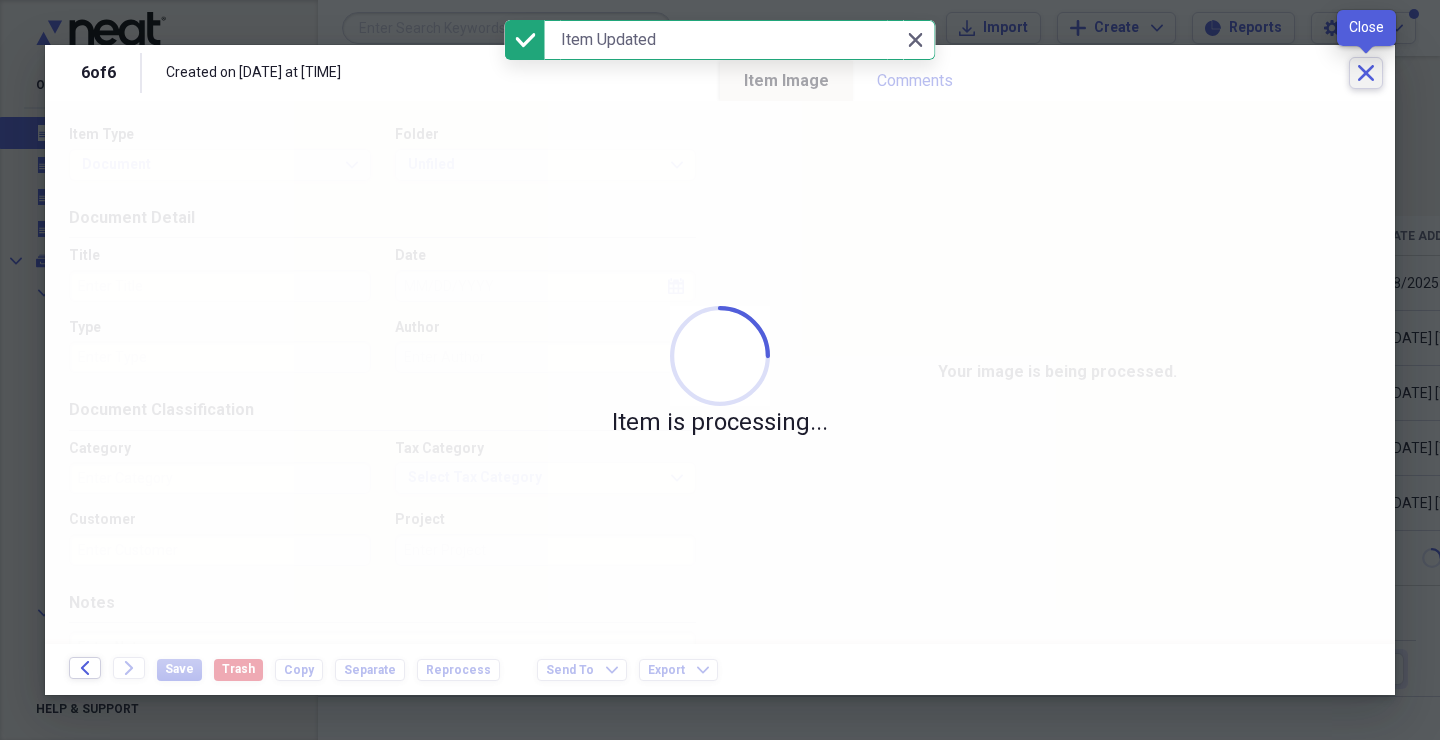 click on "Close" 